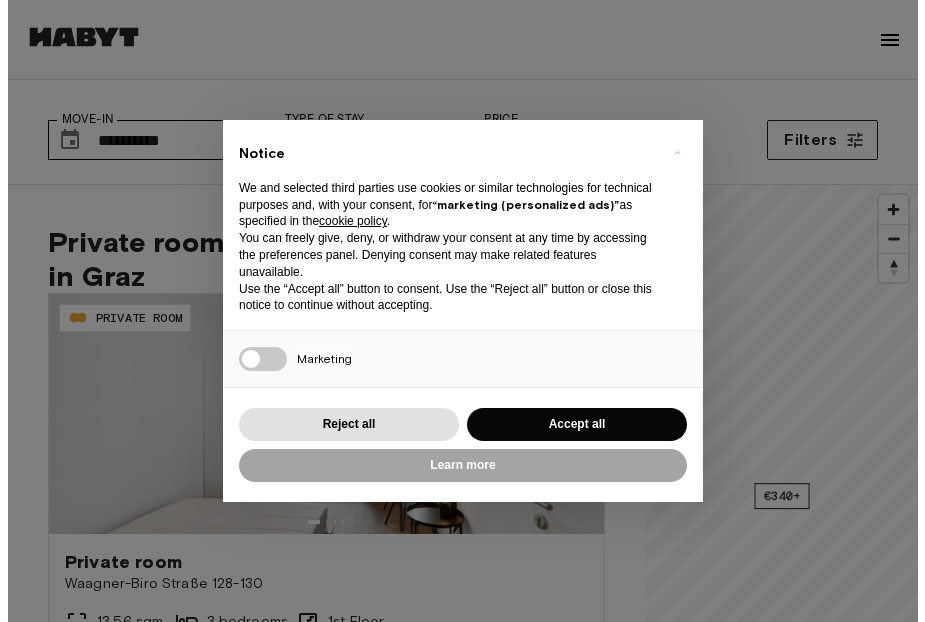 scroll, scrollTop: 0, scrollLeft: 0, axis: both 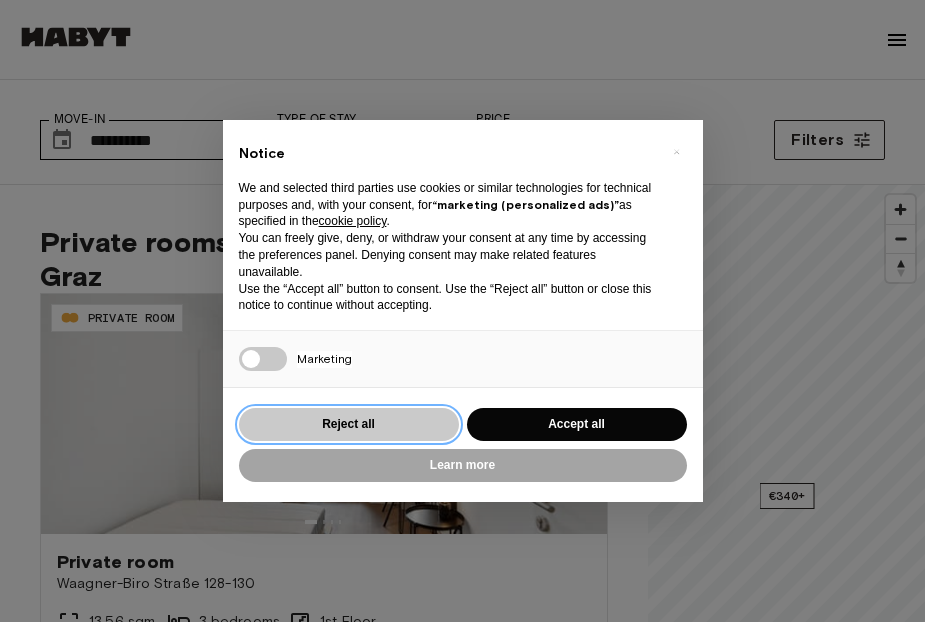 click on "Reject all" at bounding box center [349, 424] 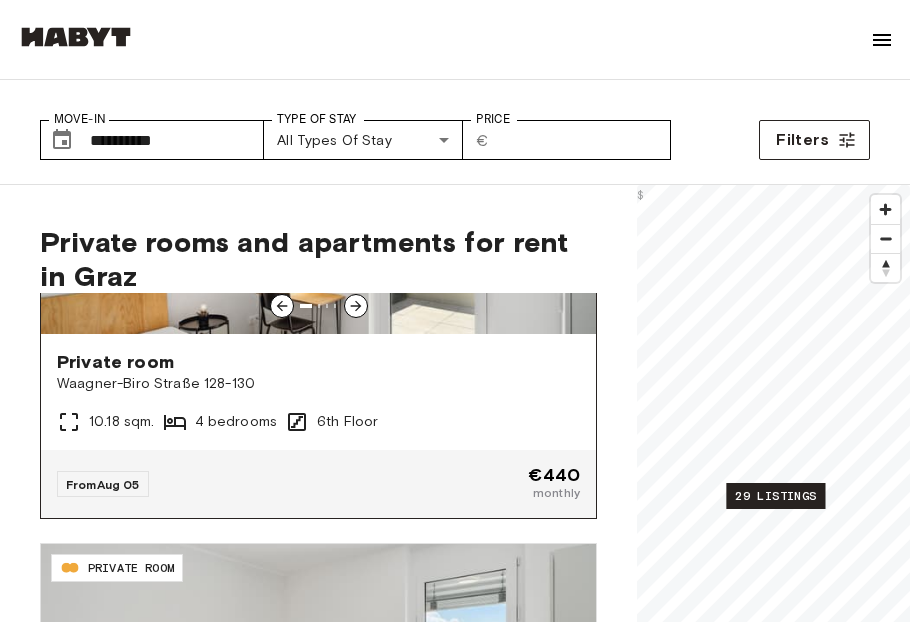 scroll, scrollTop: 8483, scrollLeft: 0, axis: vertical 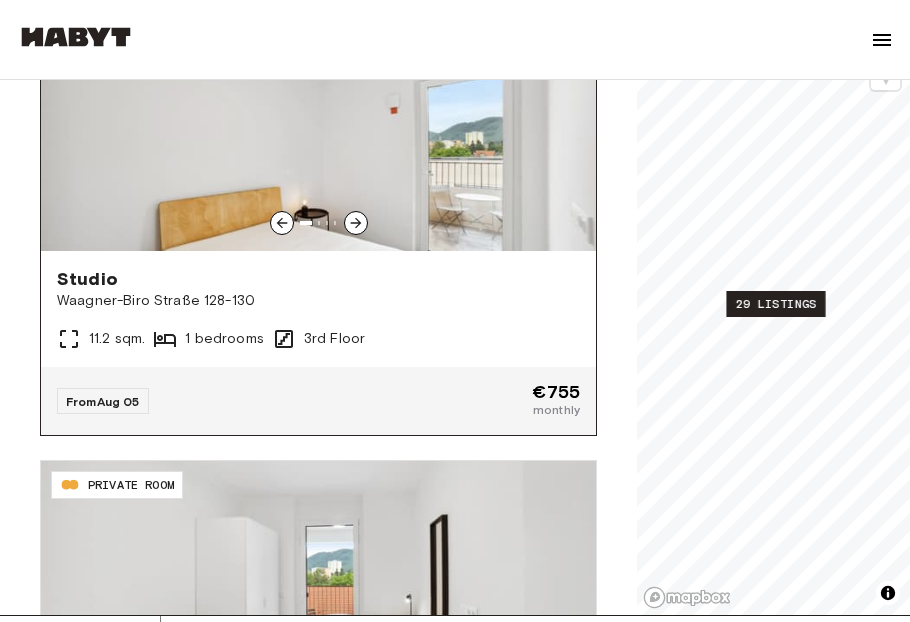 click at bounding box center [318, 131] 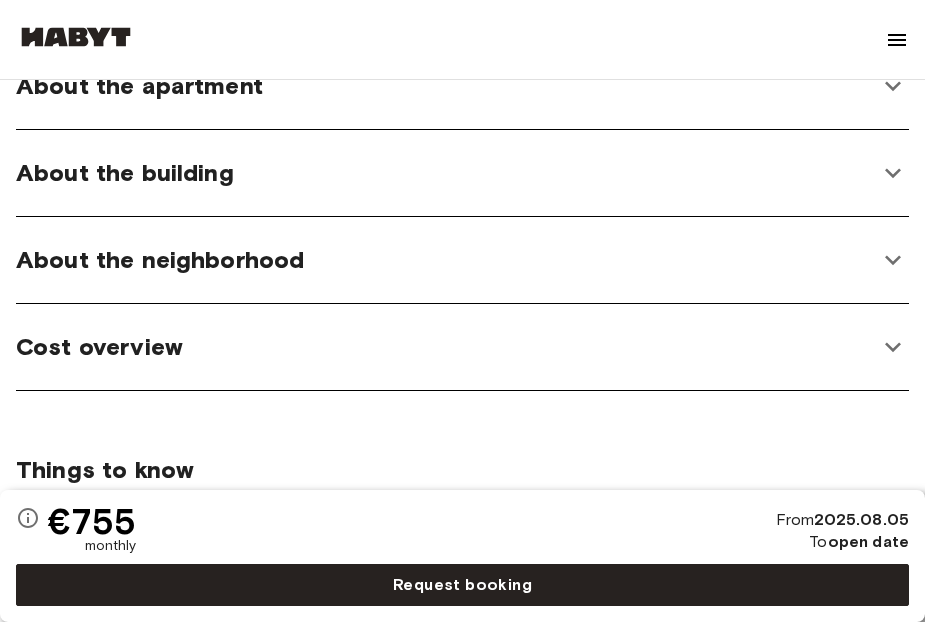 scroll, scrollTop: 800, scrollLeft: 0, axis: vertical 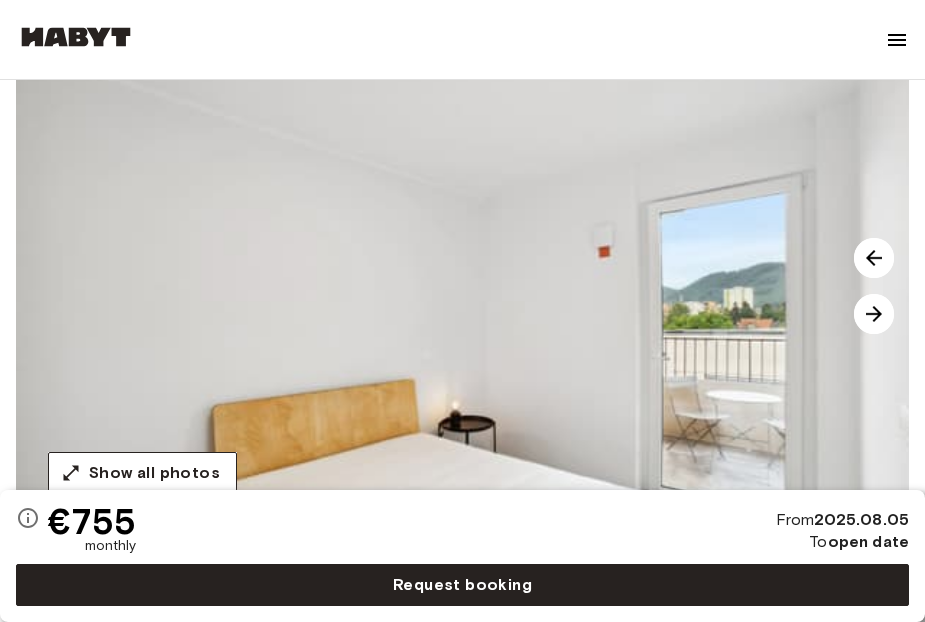 click at bounding box center [874, 314] 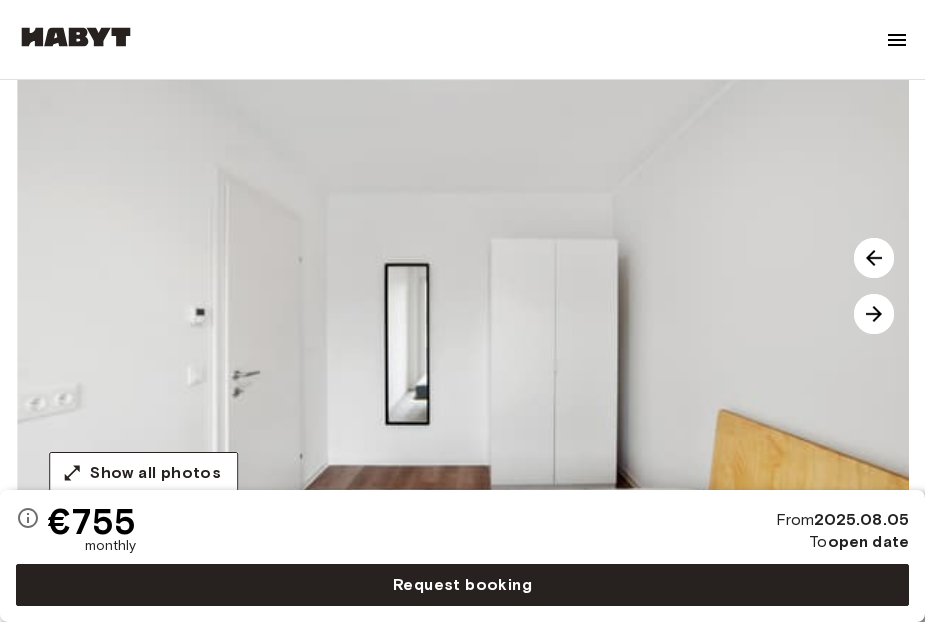 click at bounding box center (874, 314) 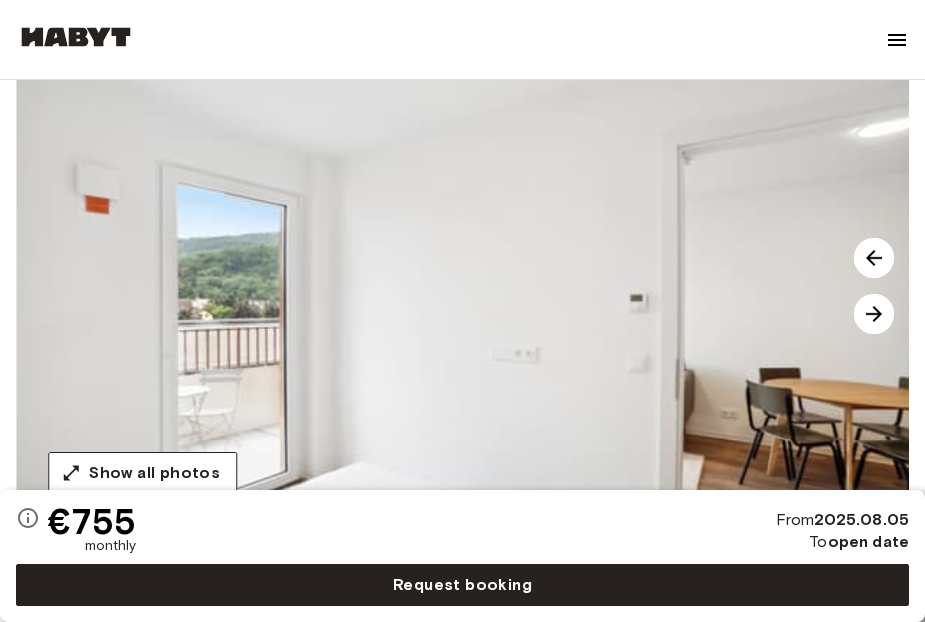 click at bounding box center [874, 314] 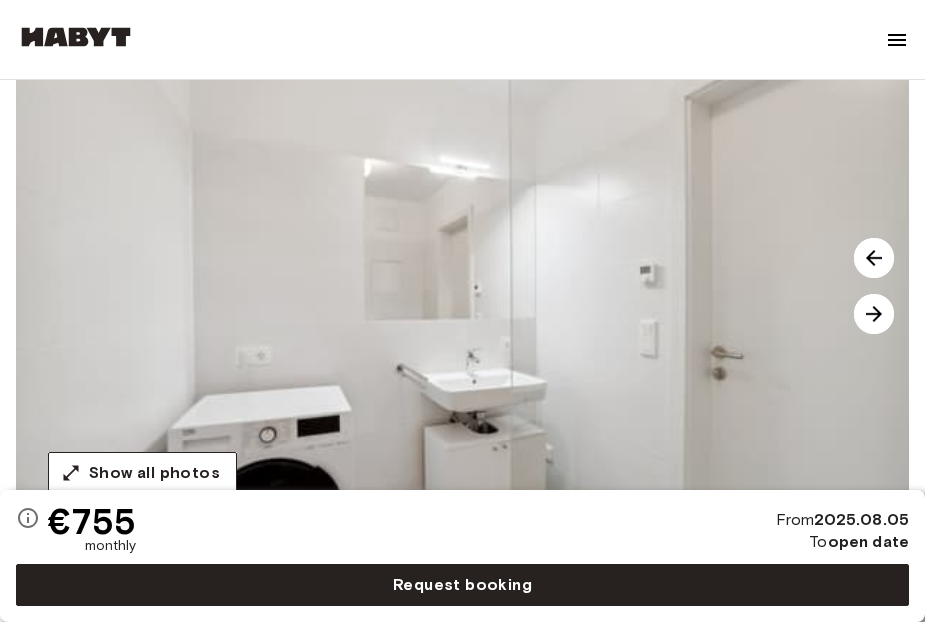 click at bounding box center (874, 314) 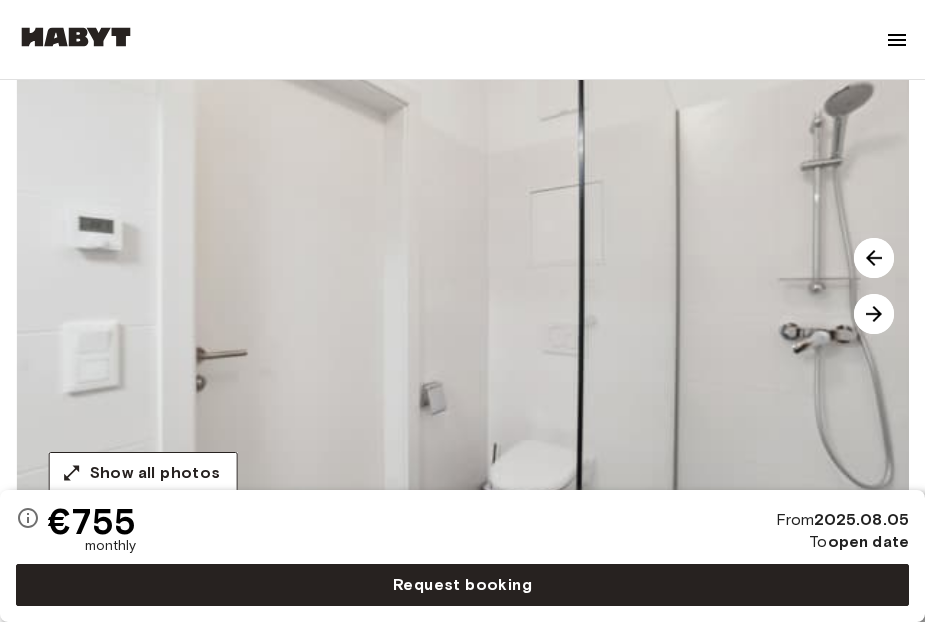 click at bounding box center [874, 314] 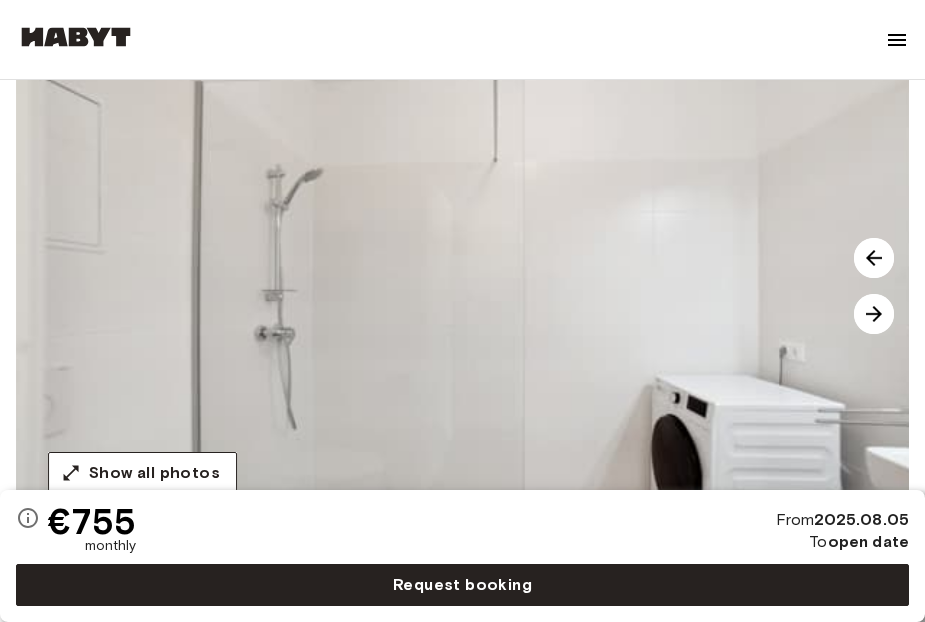 click at bounding box center (874, 314) 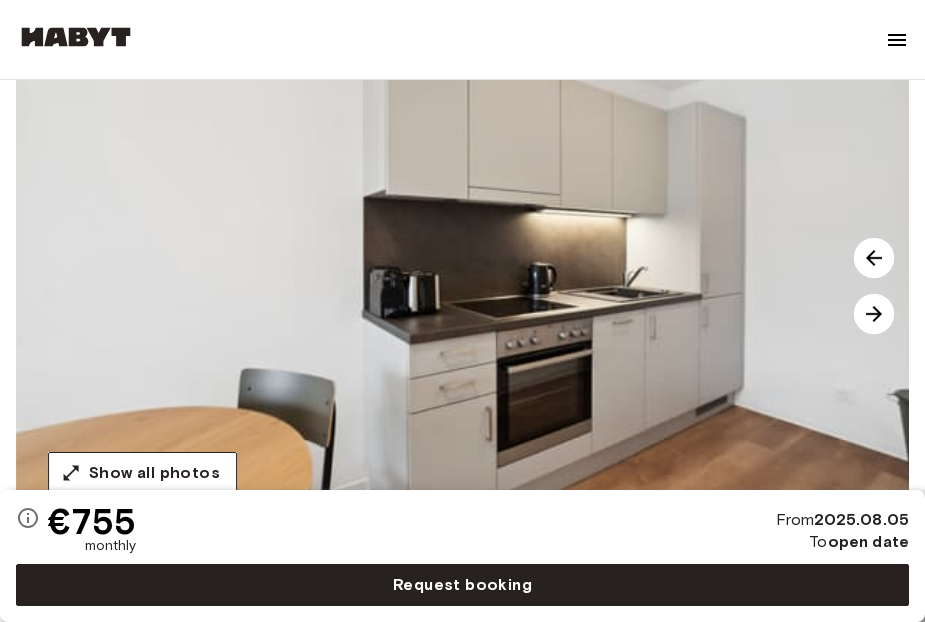 click at bounding box center [874, 314] 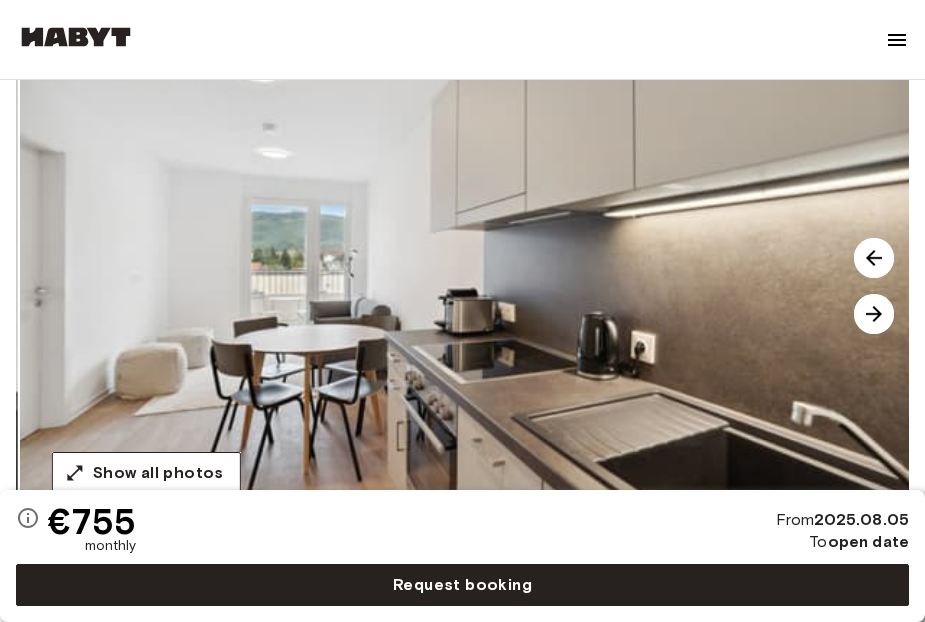 click at bounding box center [874, 314] 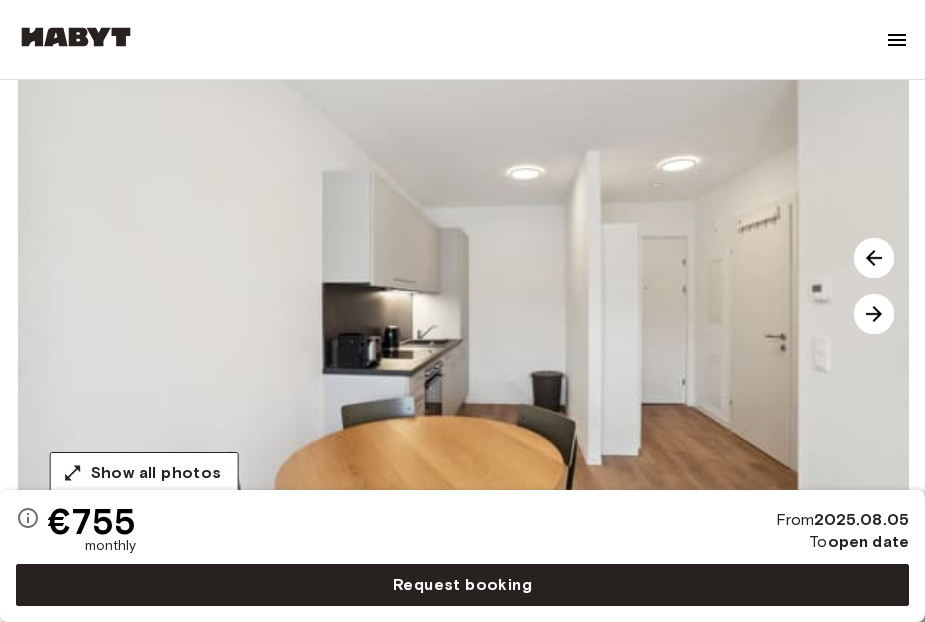 click at bounding box center (874, 314) 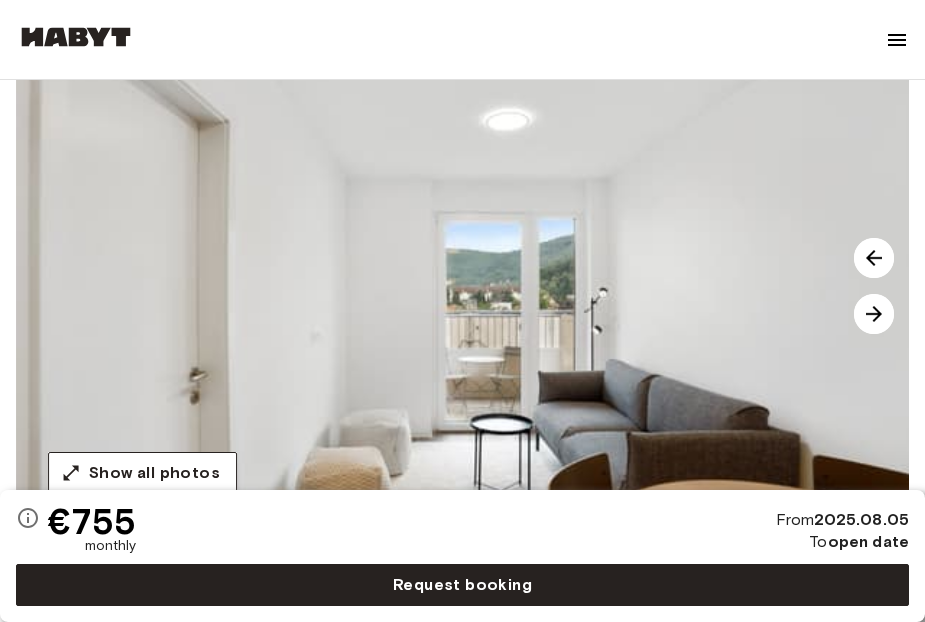 click at bounding box center (874, 314) 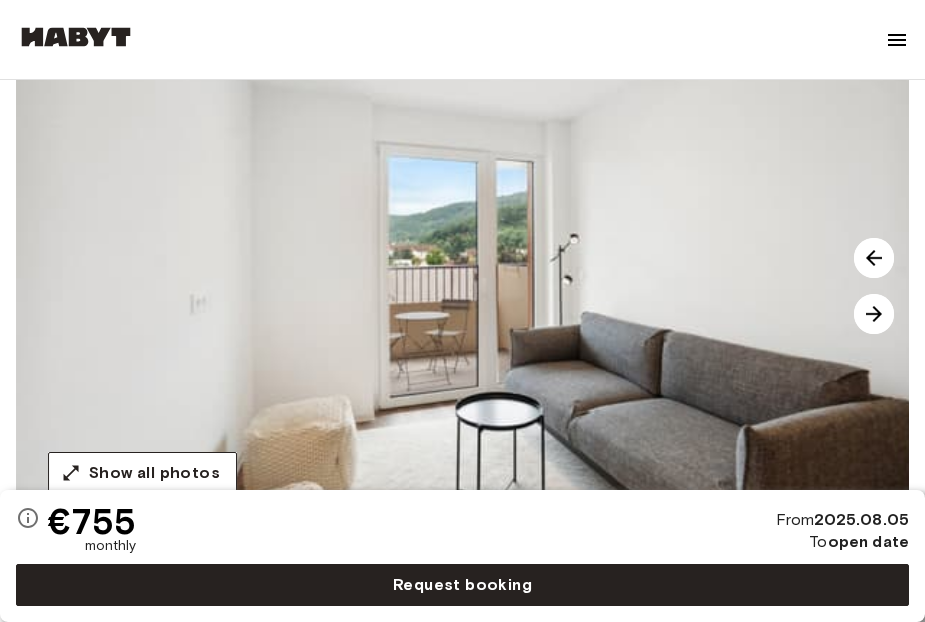 click at bounding box center [874, 314] 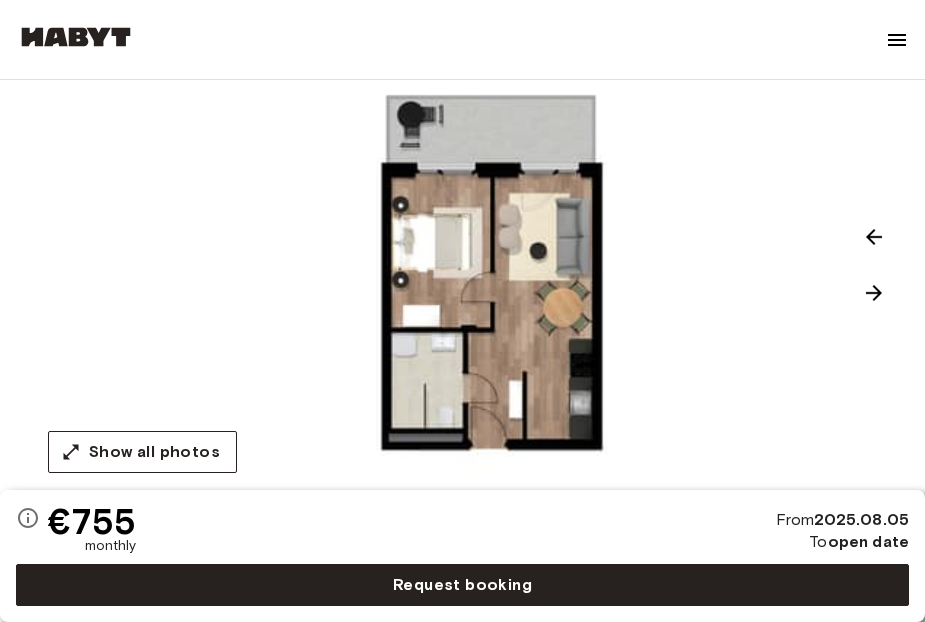 scroll, scrollTop: 0, scrollLeft: 0, axis: both 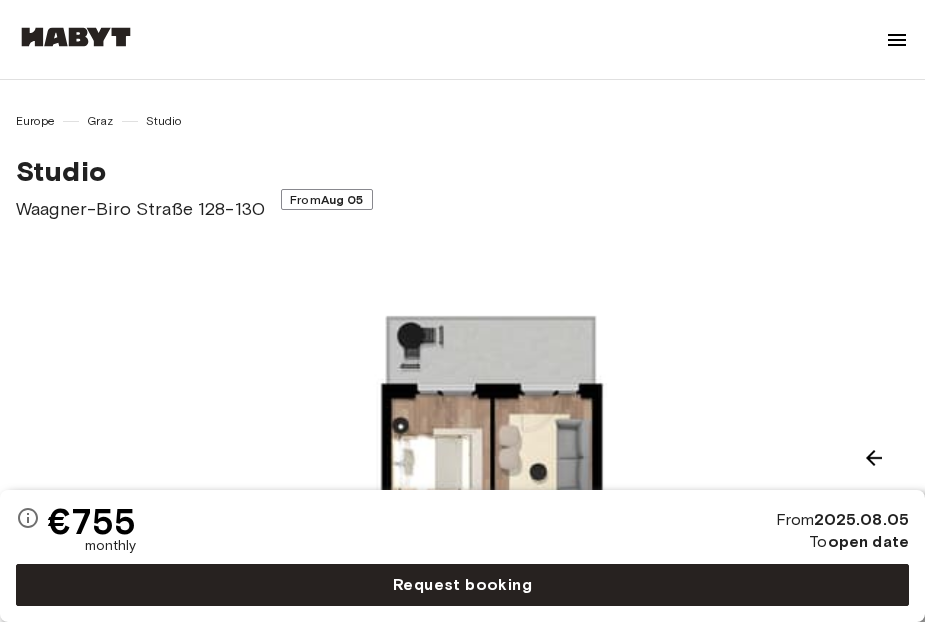 click at bounding box center [874, 458] 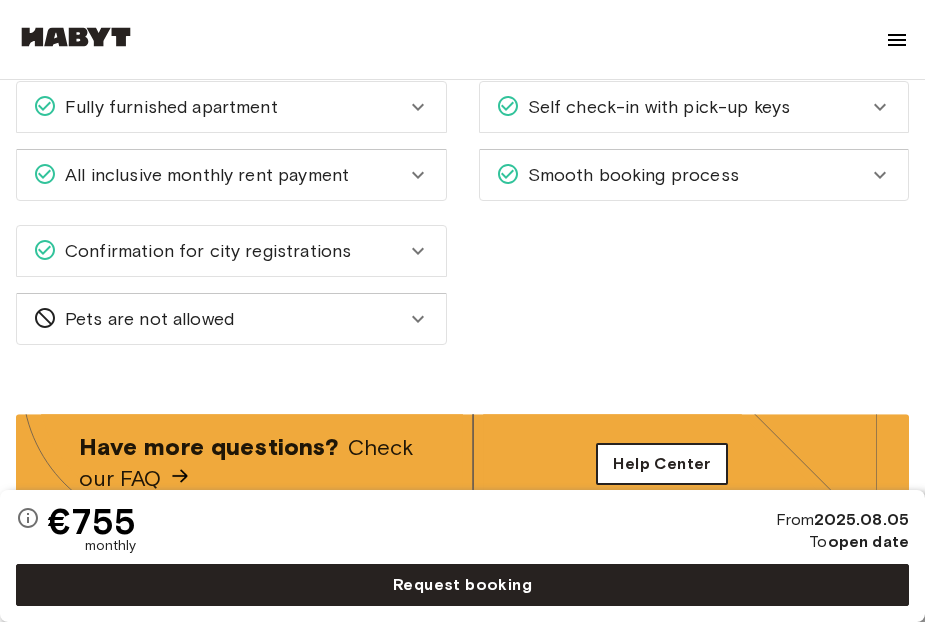 scroll, scrollTop: 1100, scrollLeft: 0, axis: vertical 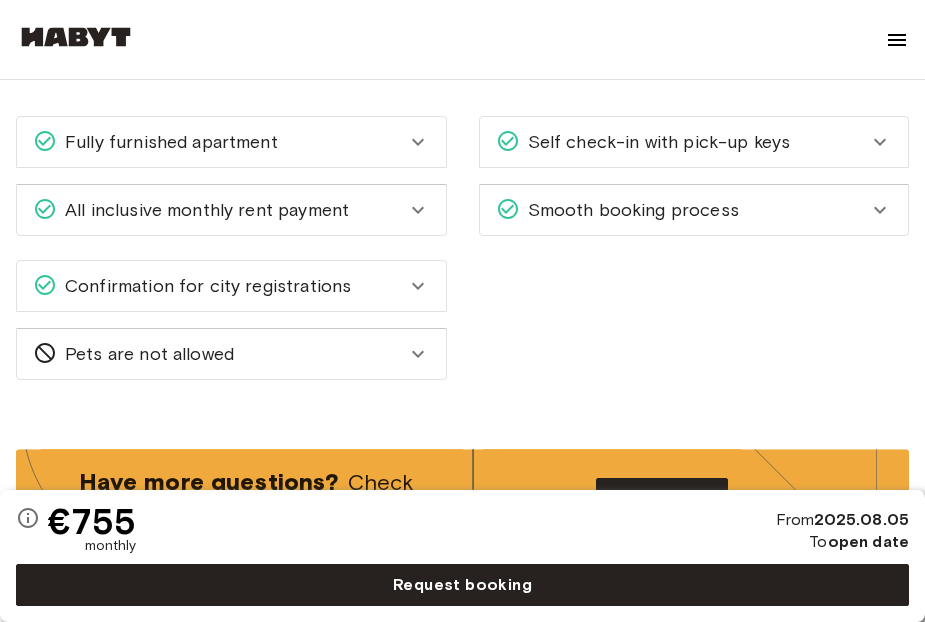 click 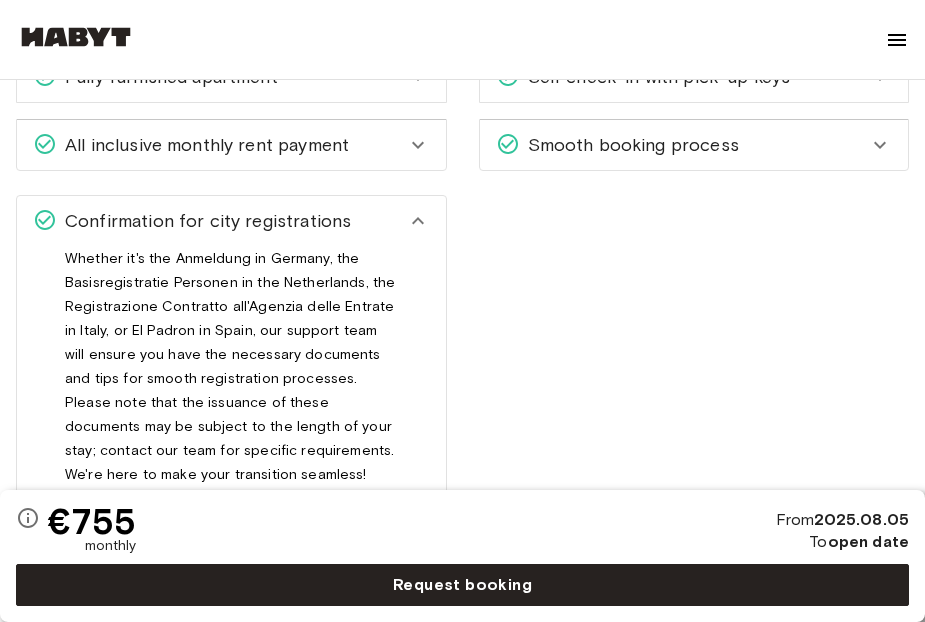 scroll, scrollTop: 1200, scrollLeft: 0, axis: vertical 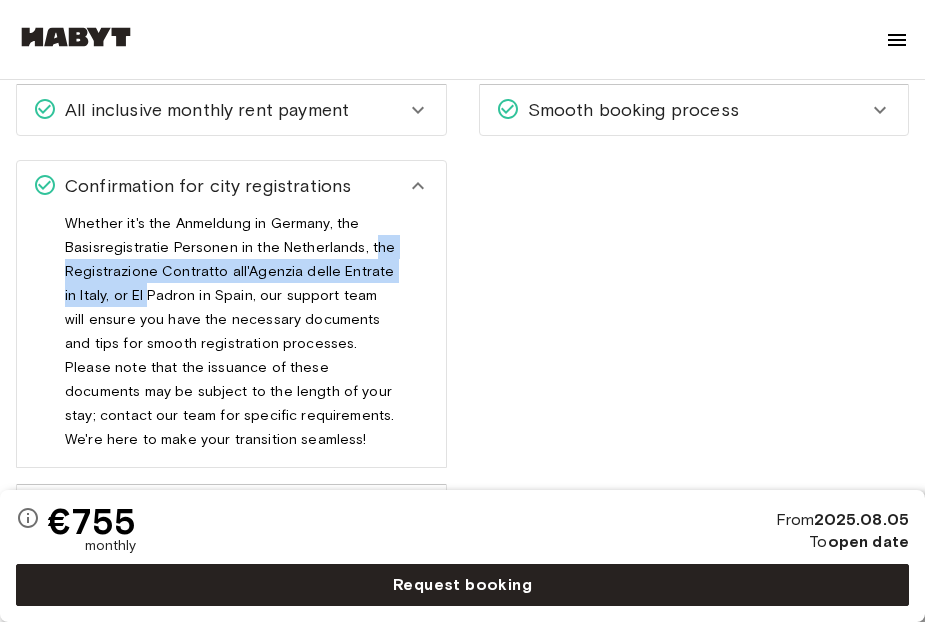 drag, startPoint x: 365, startPoint y: 253, endPoint x: 130, endPoint y: 285, distance: 237.16872 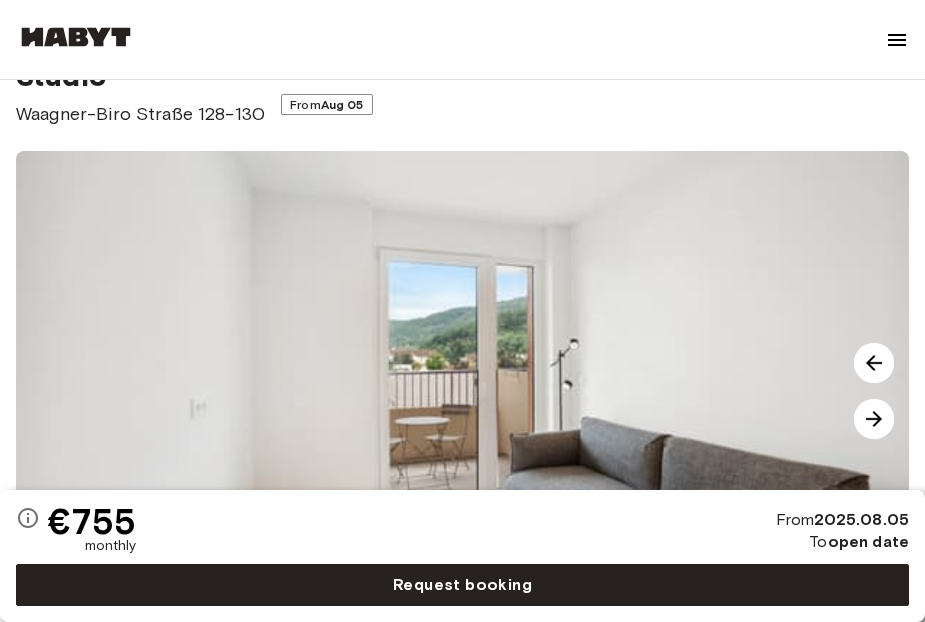 scroll, scrollTop: 0, scrollLeft: 0, axis: both 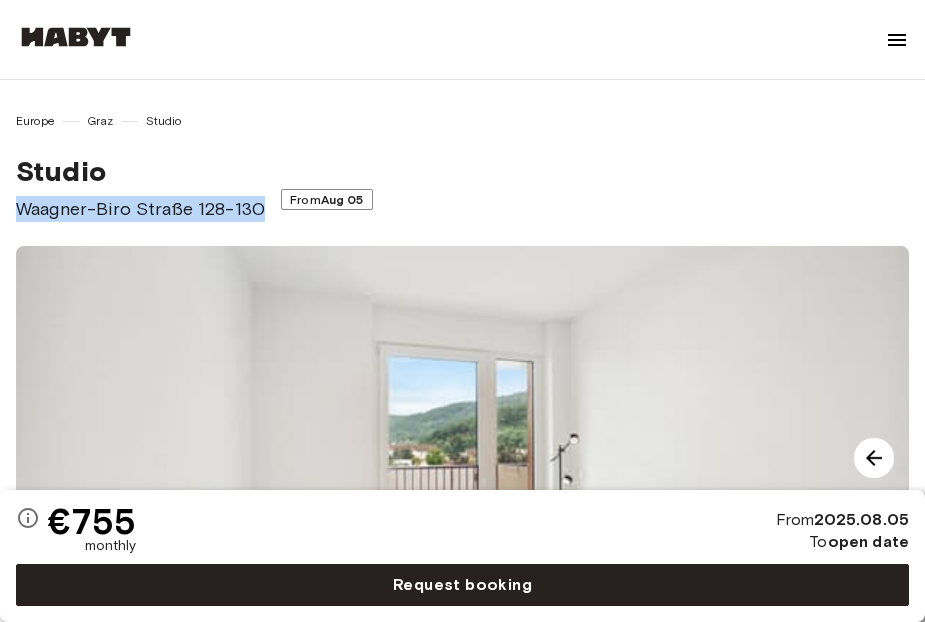 drag, startPoint x: 19, startPoint y: 207, endPoint x: 259, endPoint y: 207, distance: 240 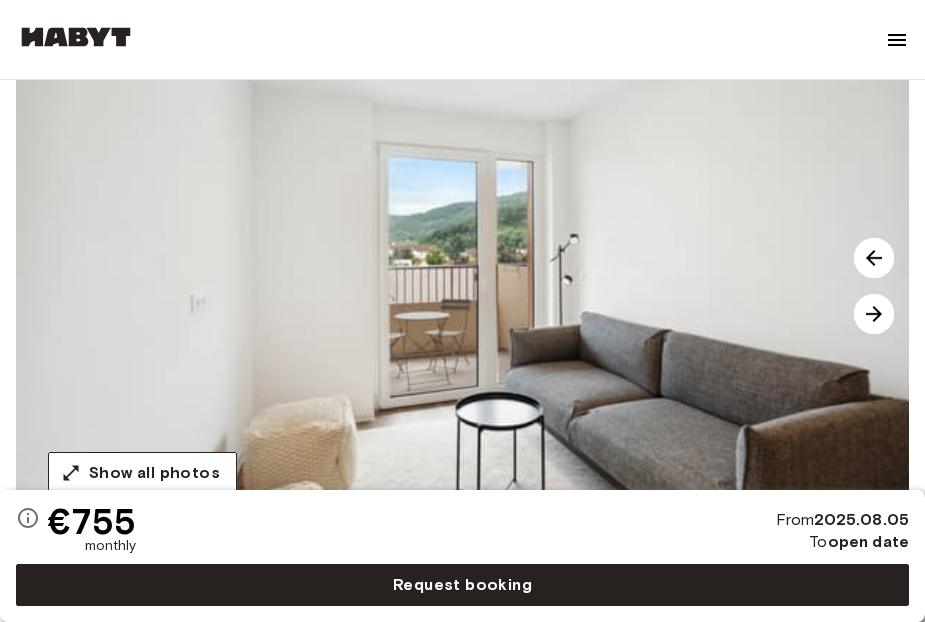 scroll, scrollTop: 500, scrollLeft: 0, axis: vertical 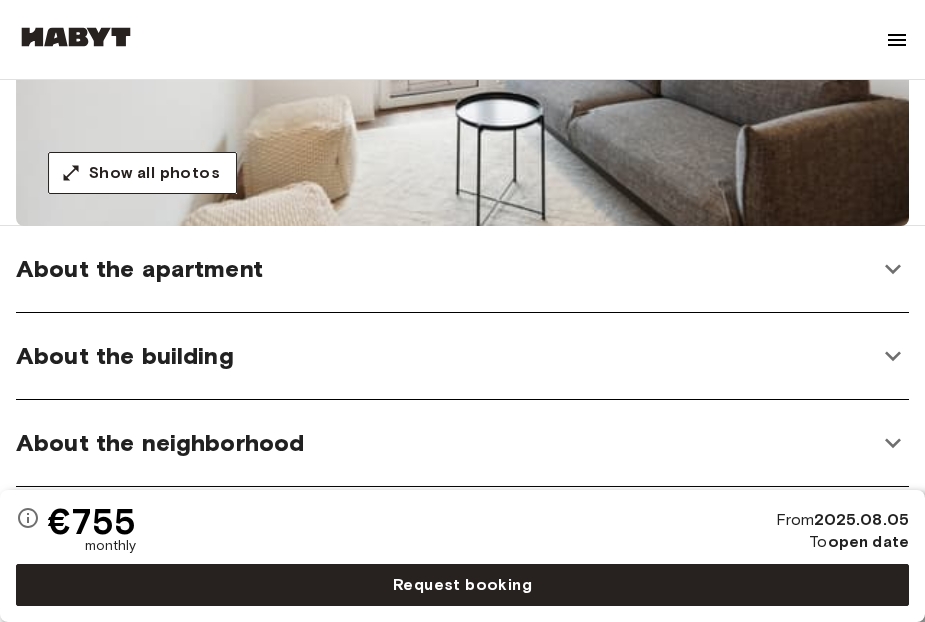 click on "About the apartment" at bounding box center (446, 269) 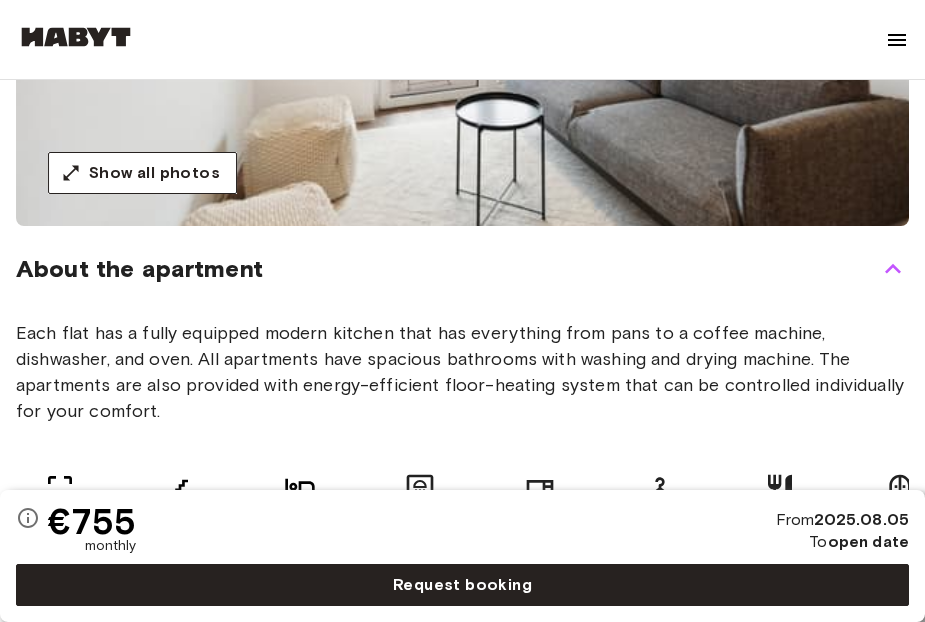 click on "About the apartment" at bounding box center (446, 269) 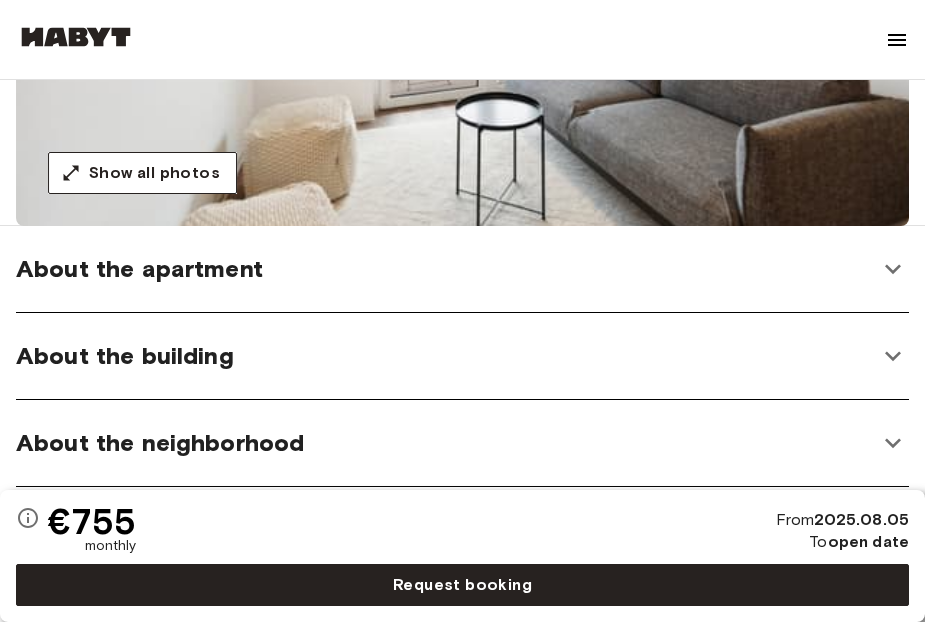 click on "About the apartment" at bounding box center (446, 269) 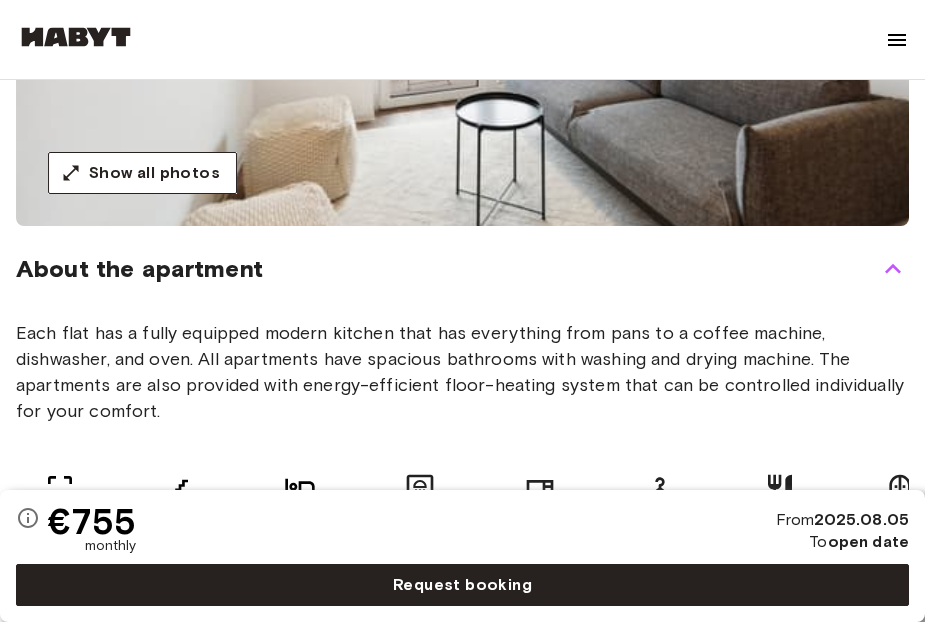 click on "About the apartment" at bounding box center [446, 269] 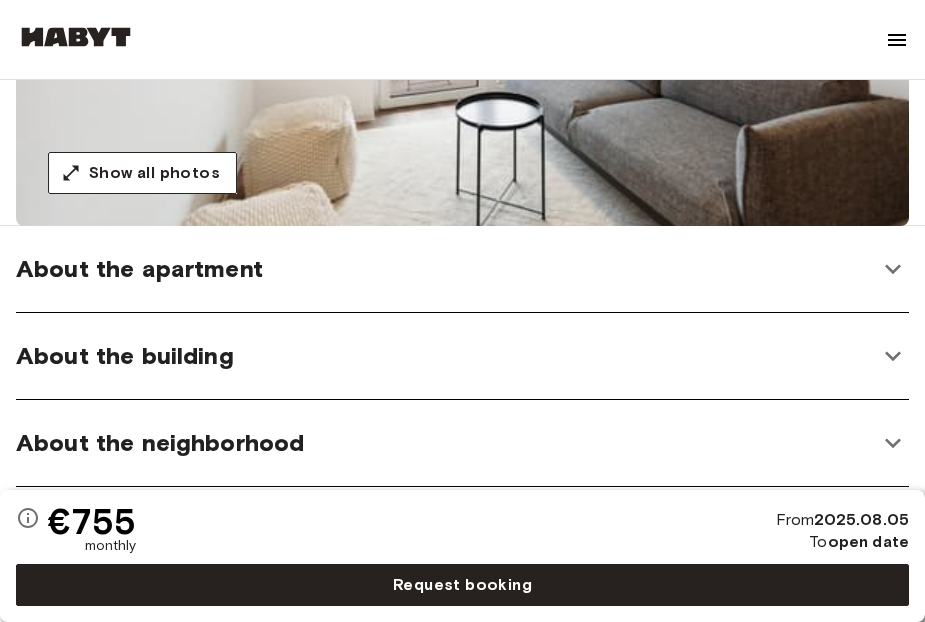 click on "About the building" at bounding box center (446, 356) 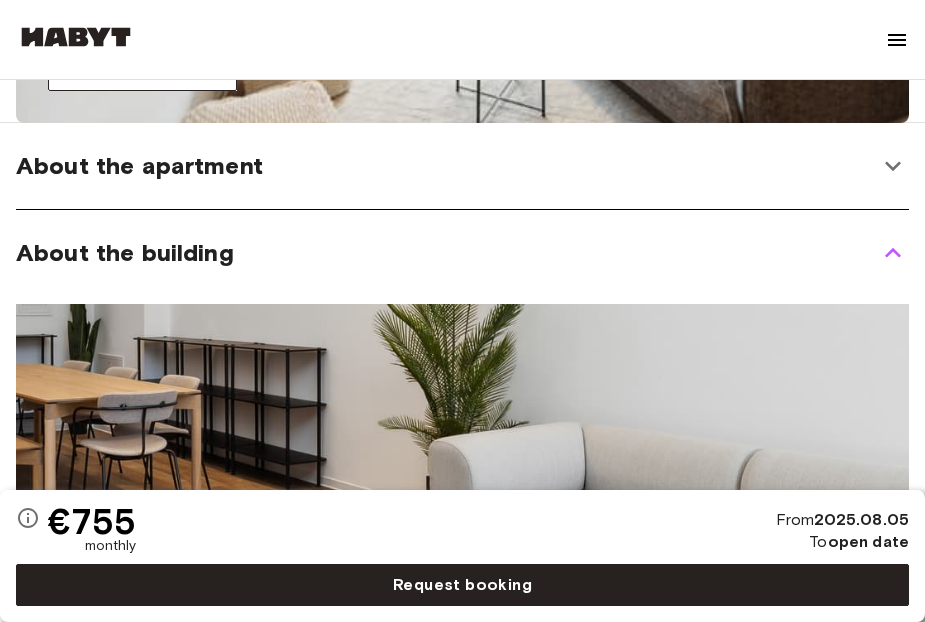scroll, scrollTop: 600, scrollLeft: 0, axis: vertical 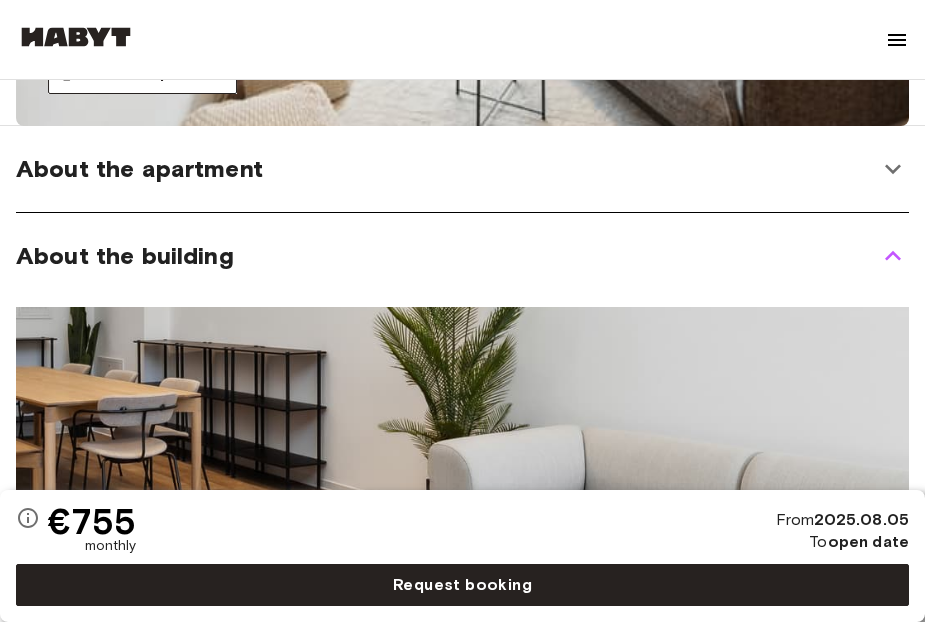 click on "About the building" at bounding box center [446, 256] 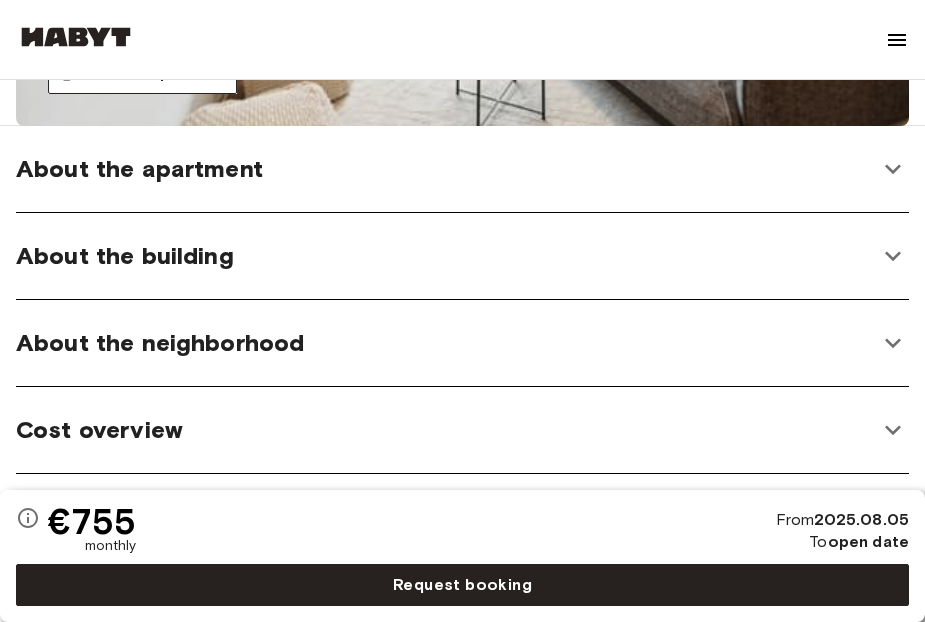 click on "About the neighborhood" at bounding box center [446, 343] 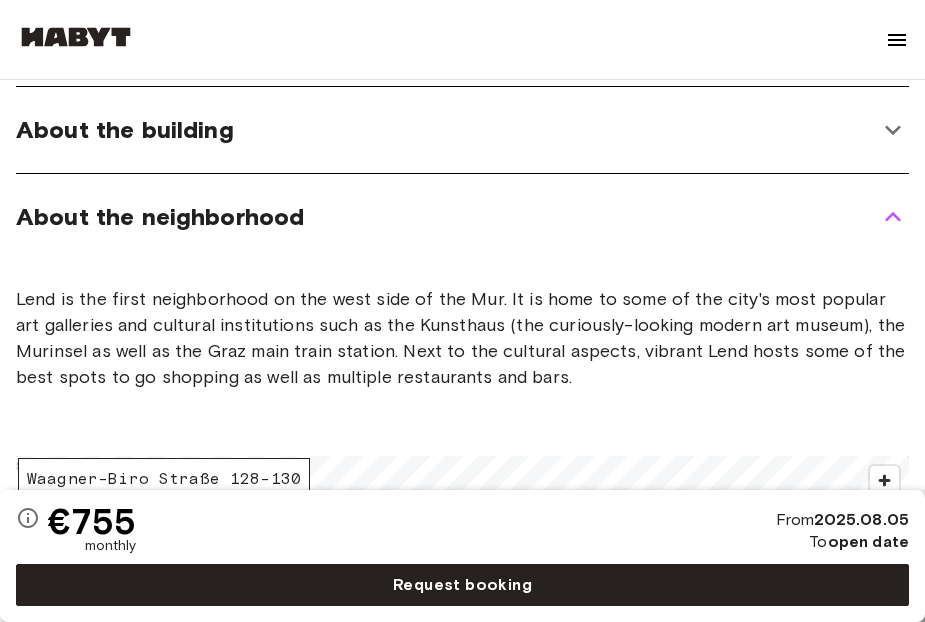 scroll, scrollTop: 600, scrollLeft: 0, axis: vertical 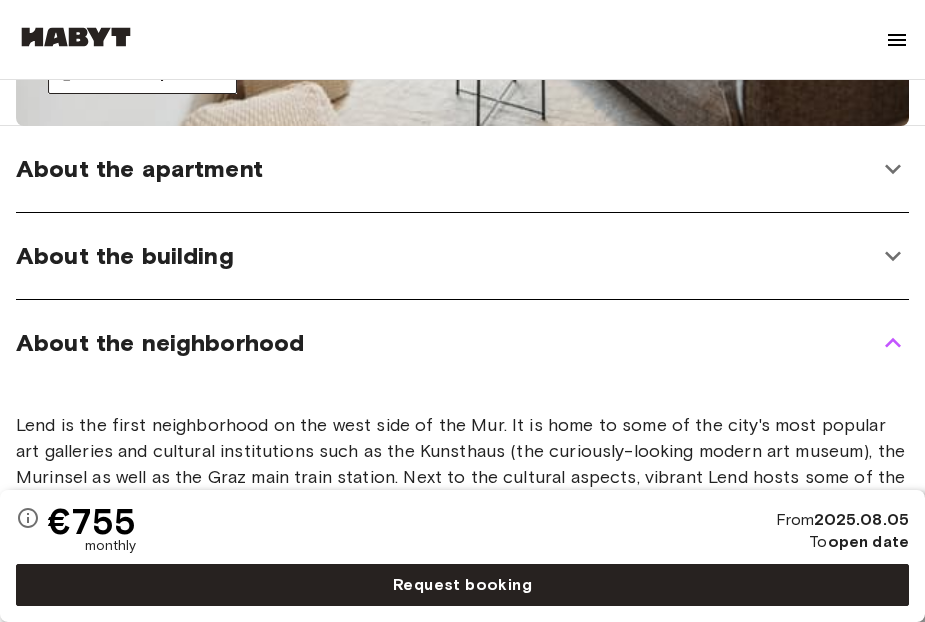 click on "About the neighborhood" at bounding box center [160, 343] 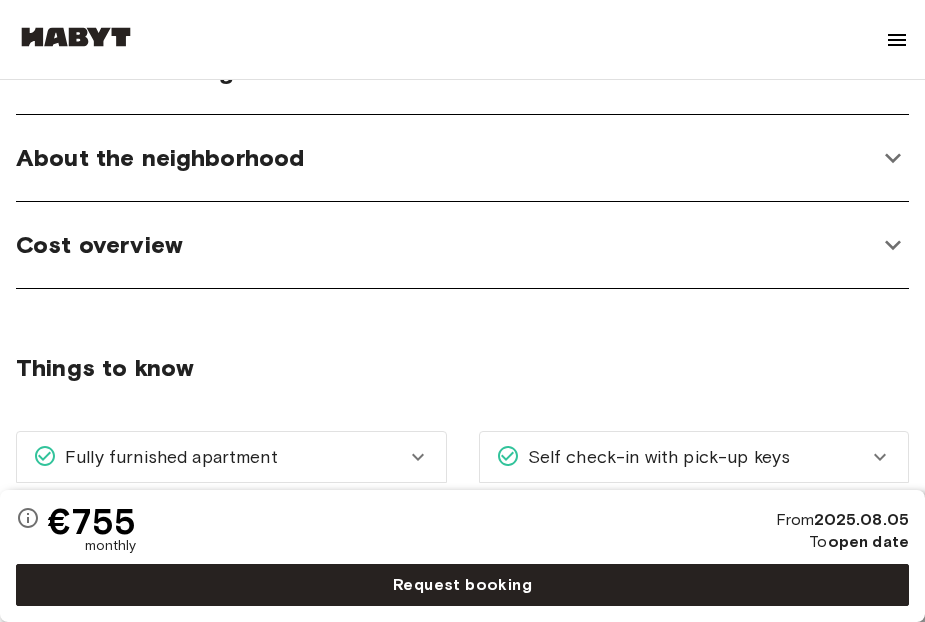 scroll, scrollTop: 800, scrollLeft: 0, axis: vertical 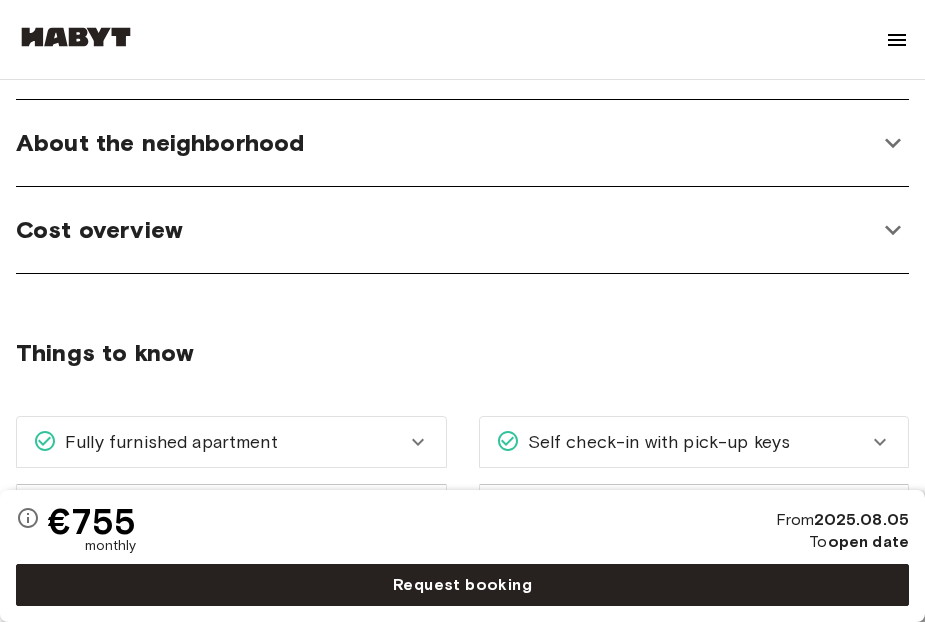 click on "Cost overview" at bounding box center [99, 230] 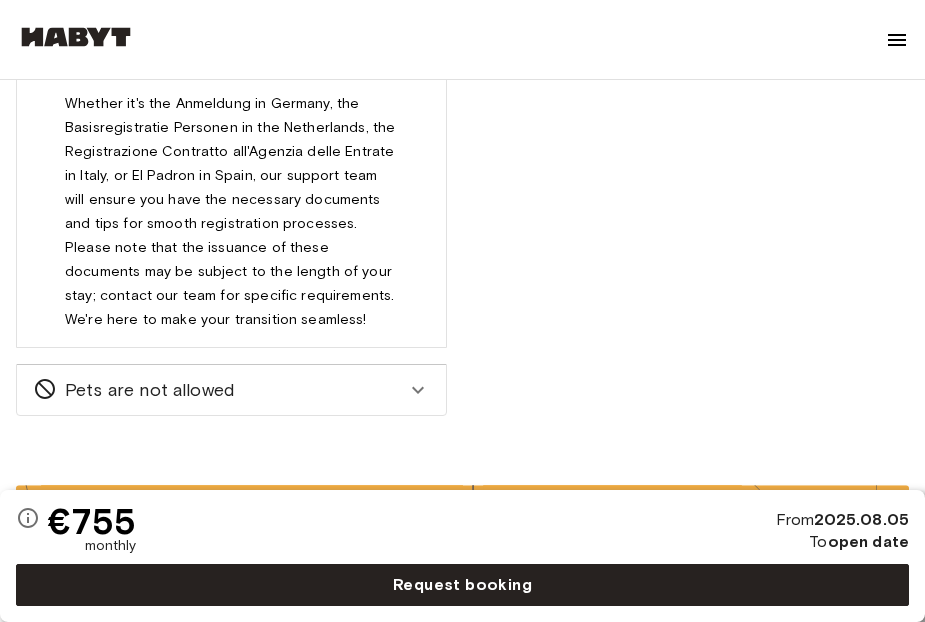 scroll, scrollTop: 1700, scrollLeft: 0, axis: vertical 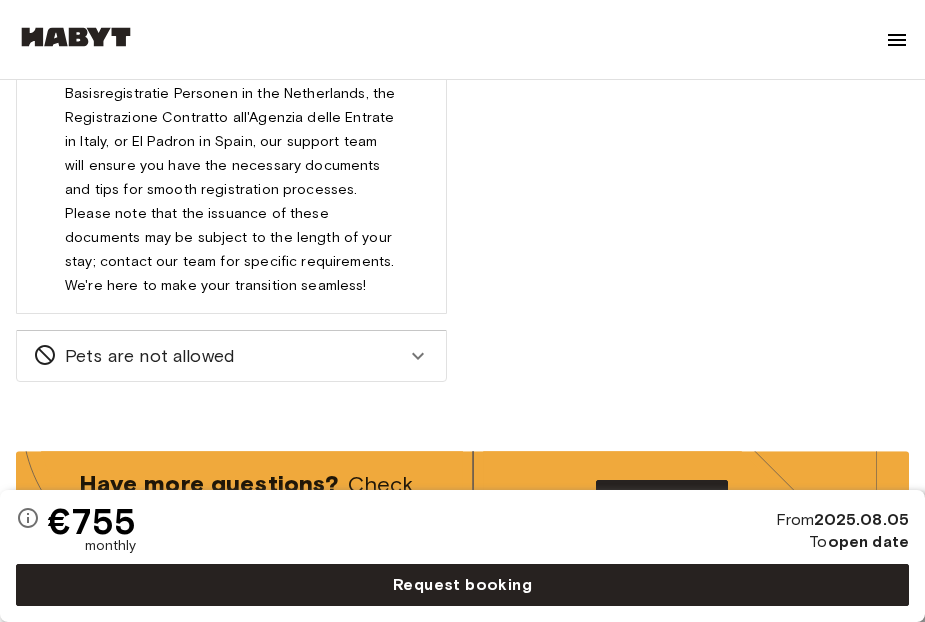 click on "Pets are not allowed" at bounding box center (145, 356) 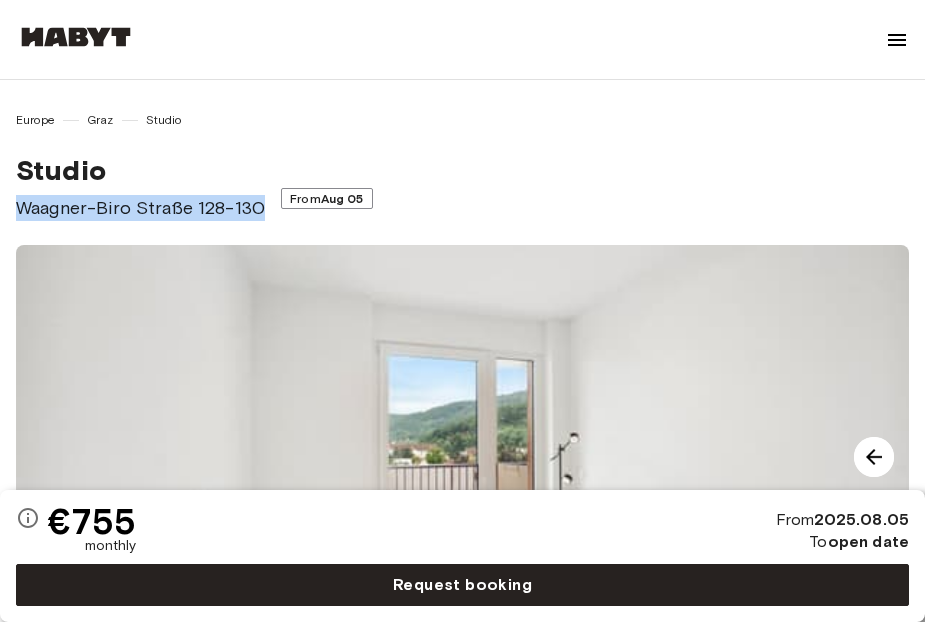 scroll, scrollTop: 0, scrollLeft: 0, axis: both 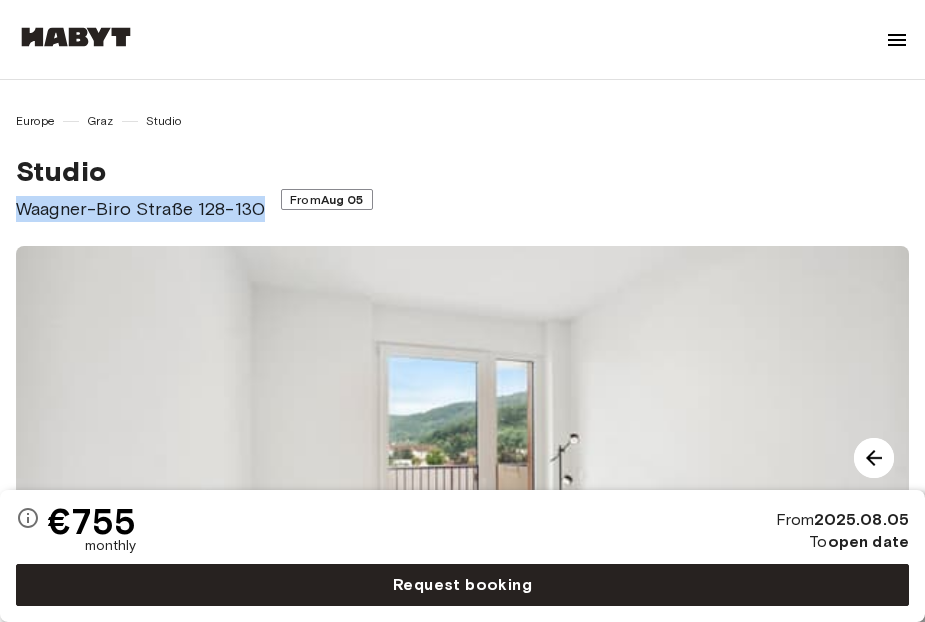 click at bounding box center [874, 458] 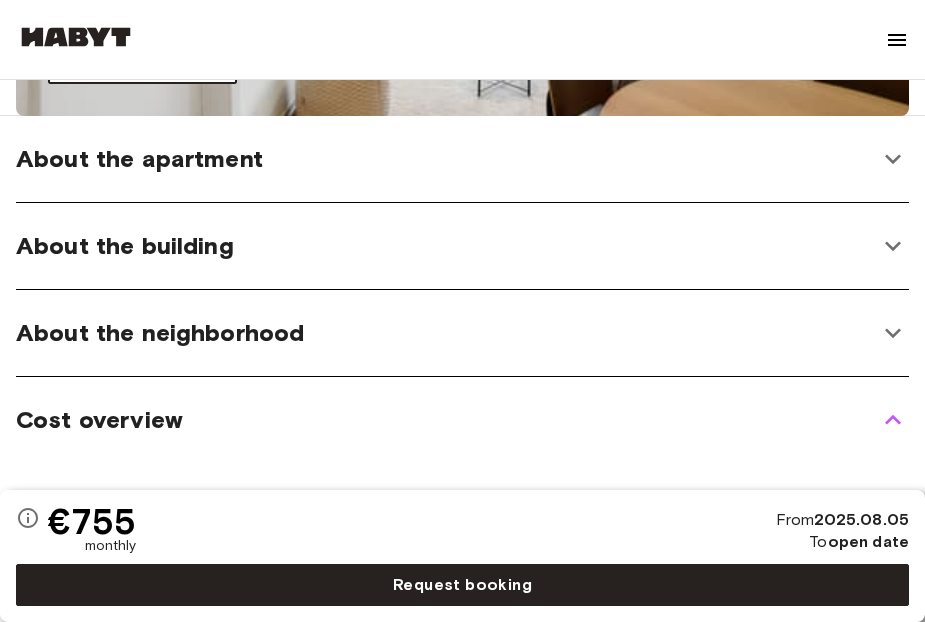 scroll, scrollTop: 600, scrollLeft: 0, axis: vertical 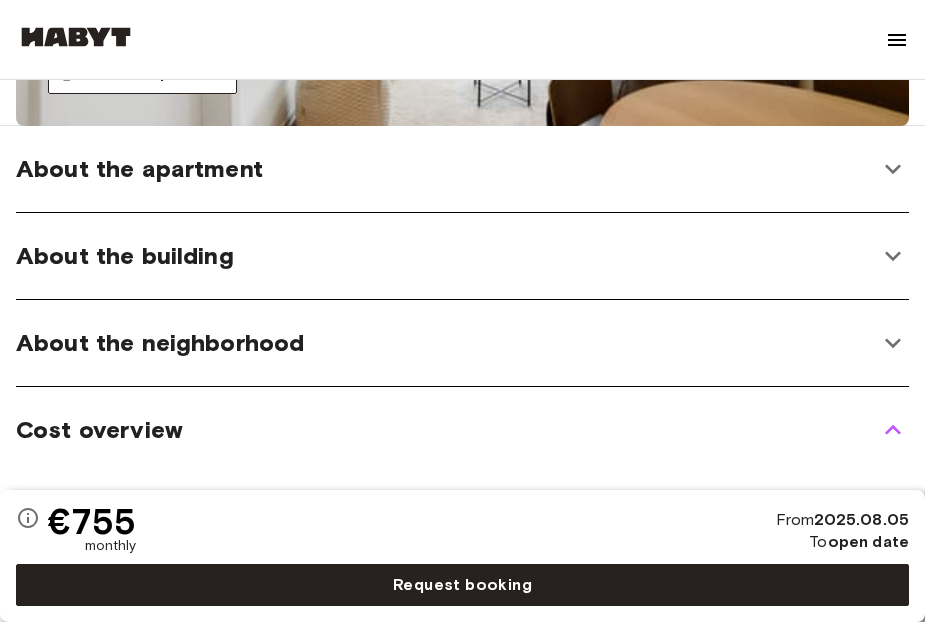 click on "About the building" at bounding box center (125, 256) 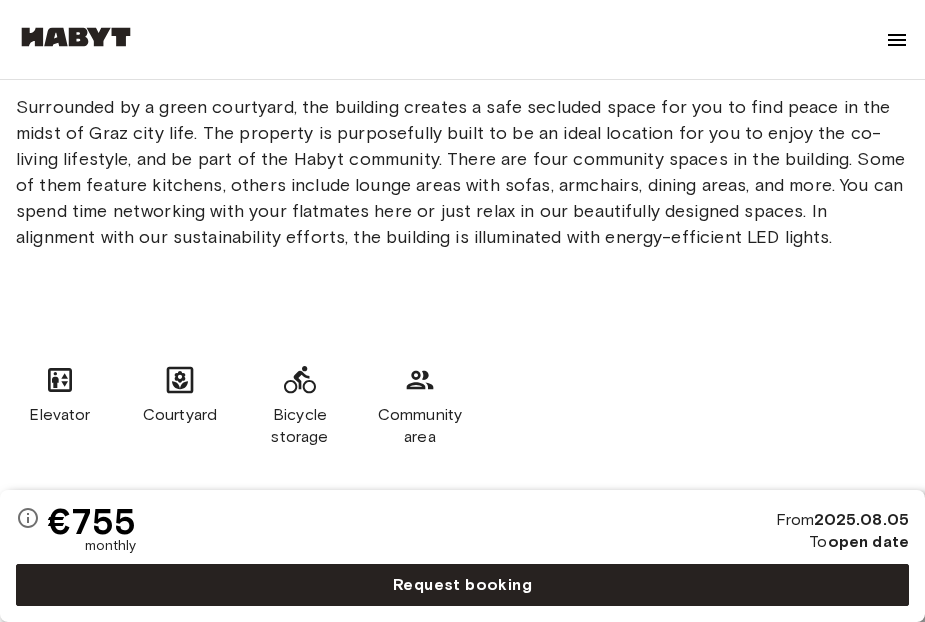 scroll, scrollTop: 1300, scrollLeft: 0, axis: vertical 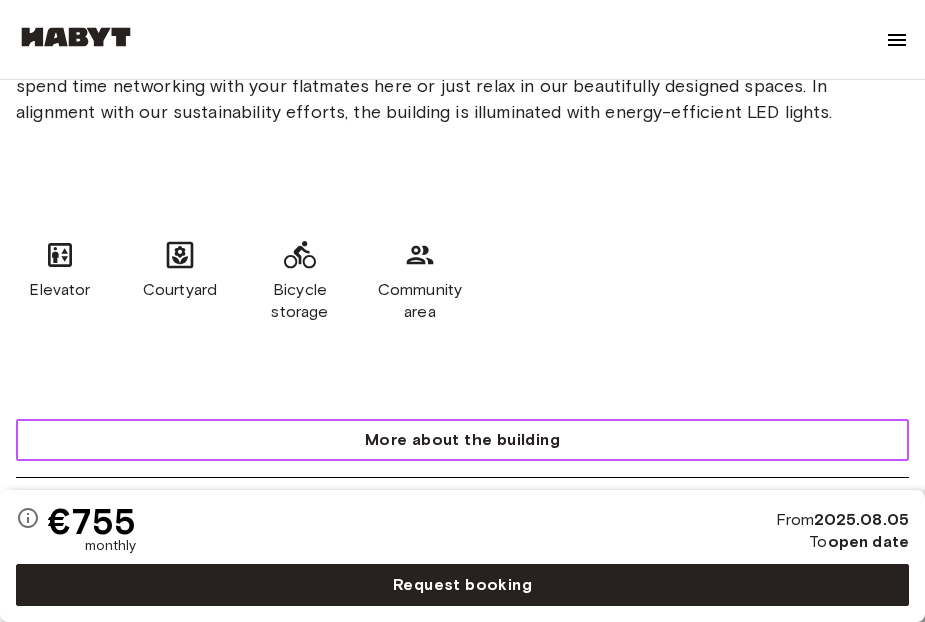click on "More about the building" at bounding box center [462, 440] 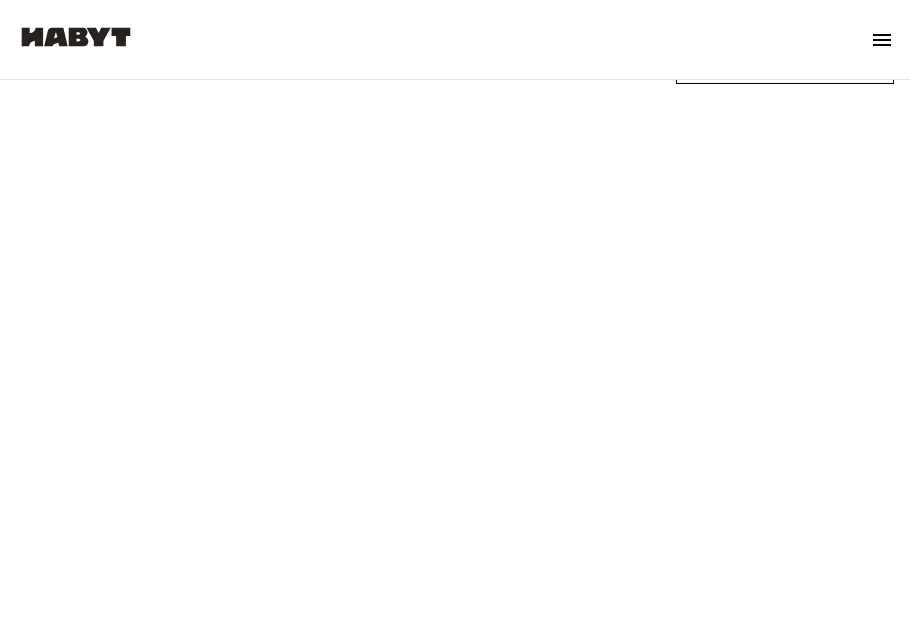scroll, scrollTop: 1200, scrollLeft: 0, axis: vertical 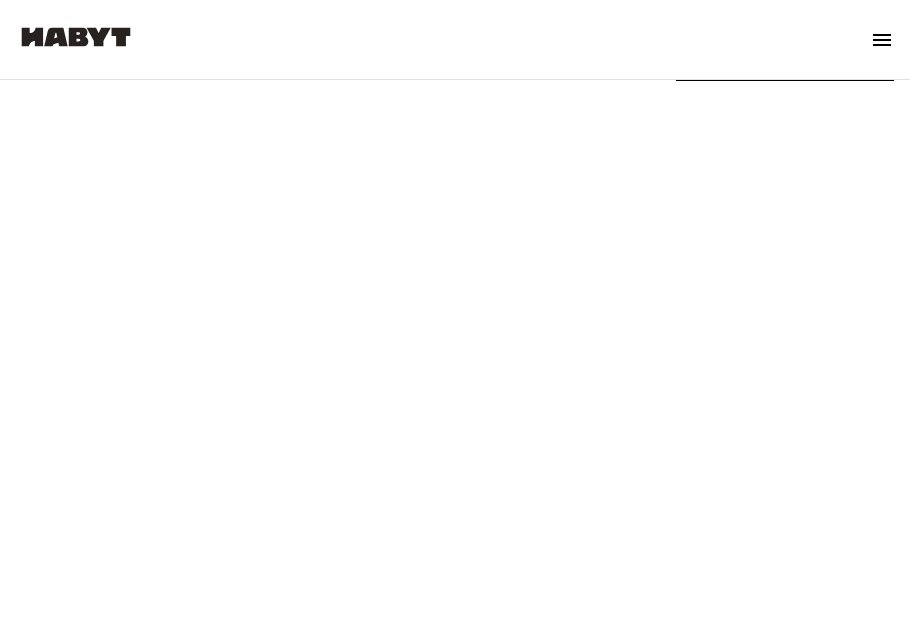 click on "**********" at bounding box center (455, 333) 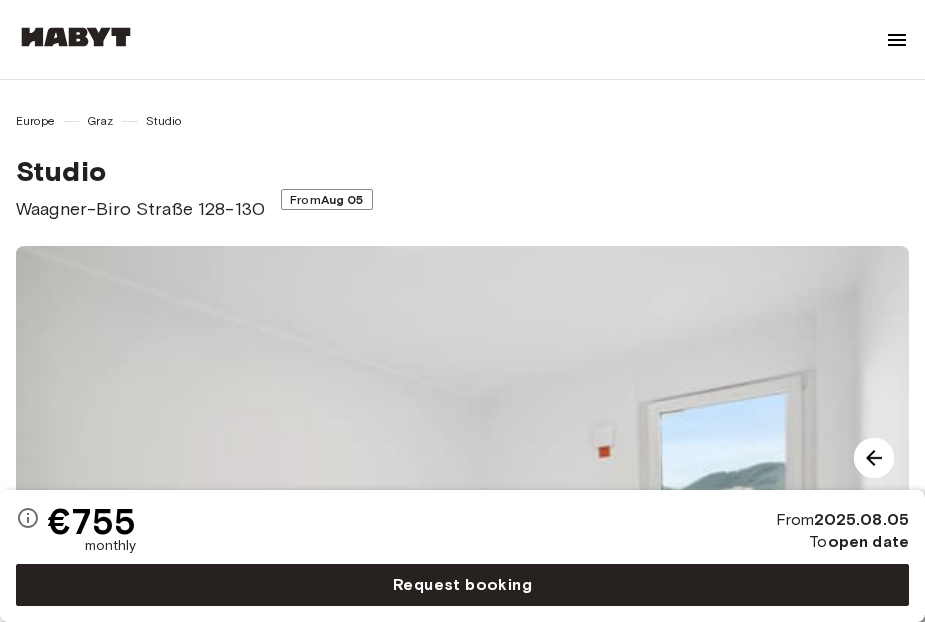 scroll, scrollTop: 0, scrollLeft: 0, axis: both 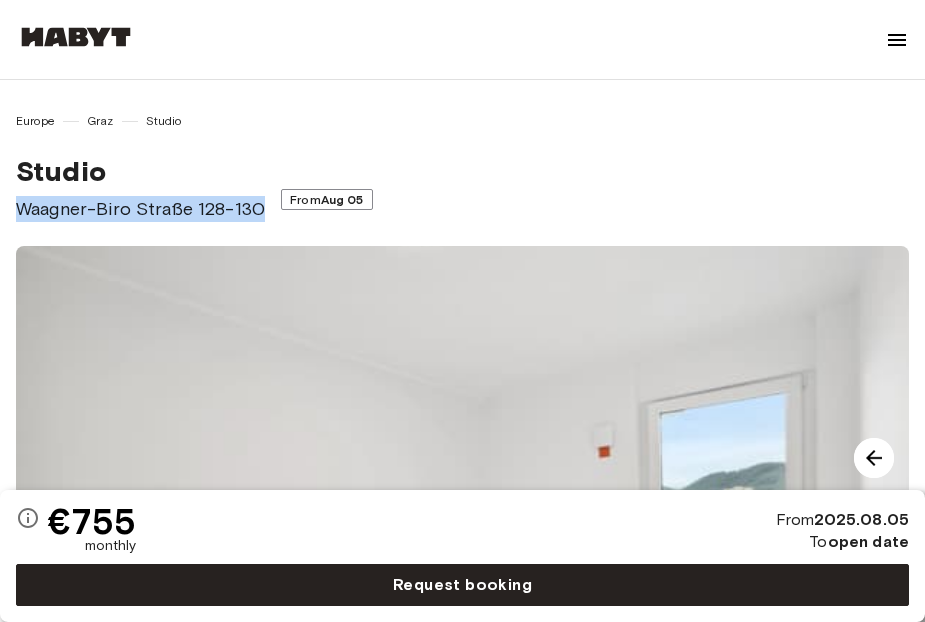 drag, startPoint x: 18, startPoint y: 209, endPoint x: 256, endPoint y: 204, distance: 238.05252 